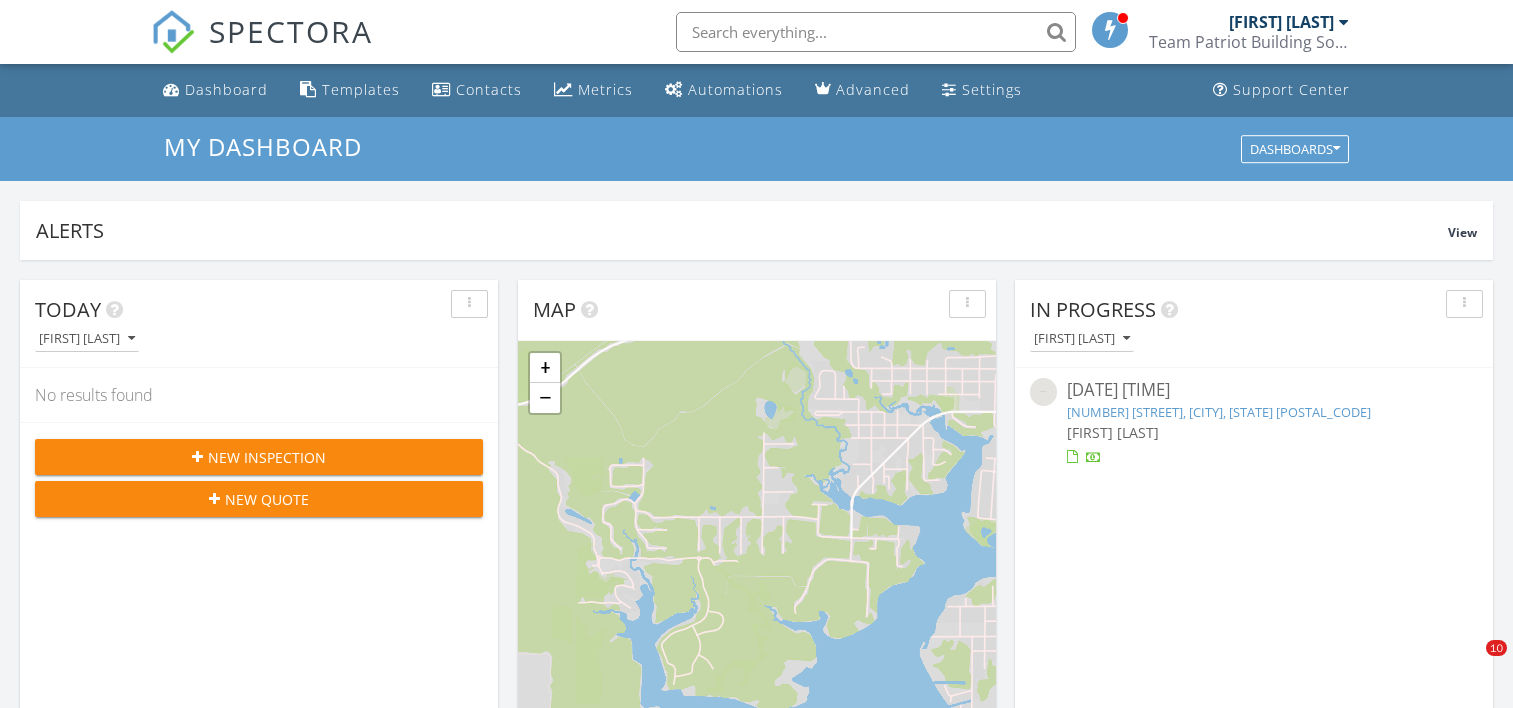 scroll, scrollTop: 0, scrollLeft: 0, axis: both 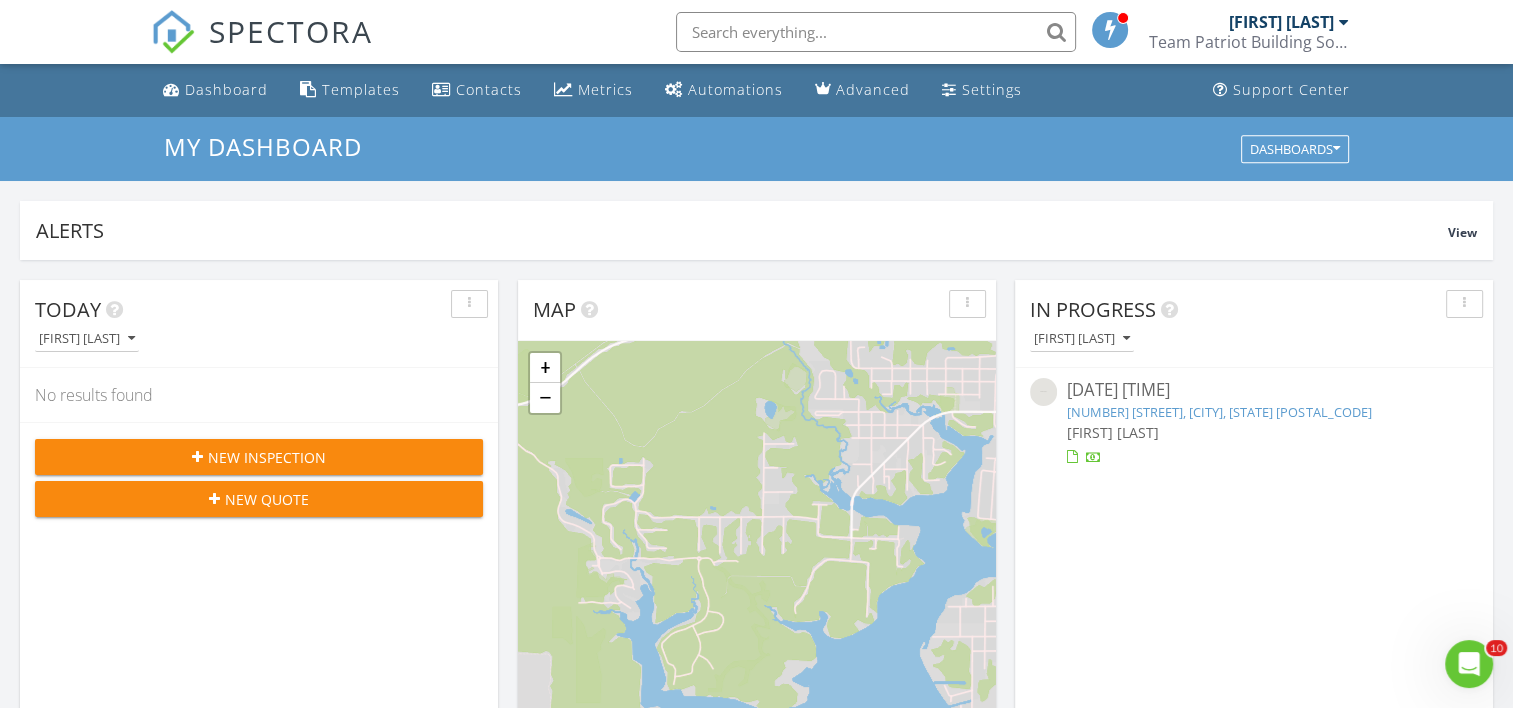 click on "7241 Big Buck Blvd, Southport, FL 32409" at bounding box center [1219, 412] 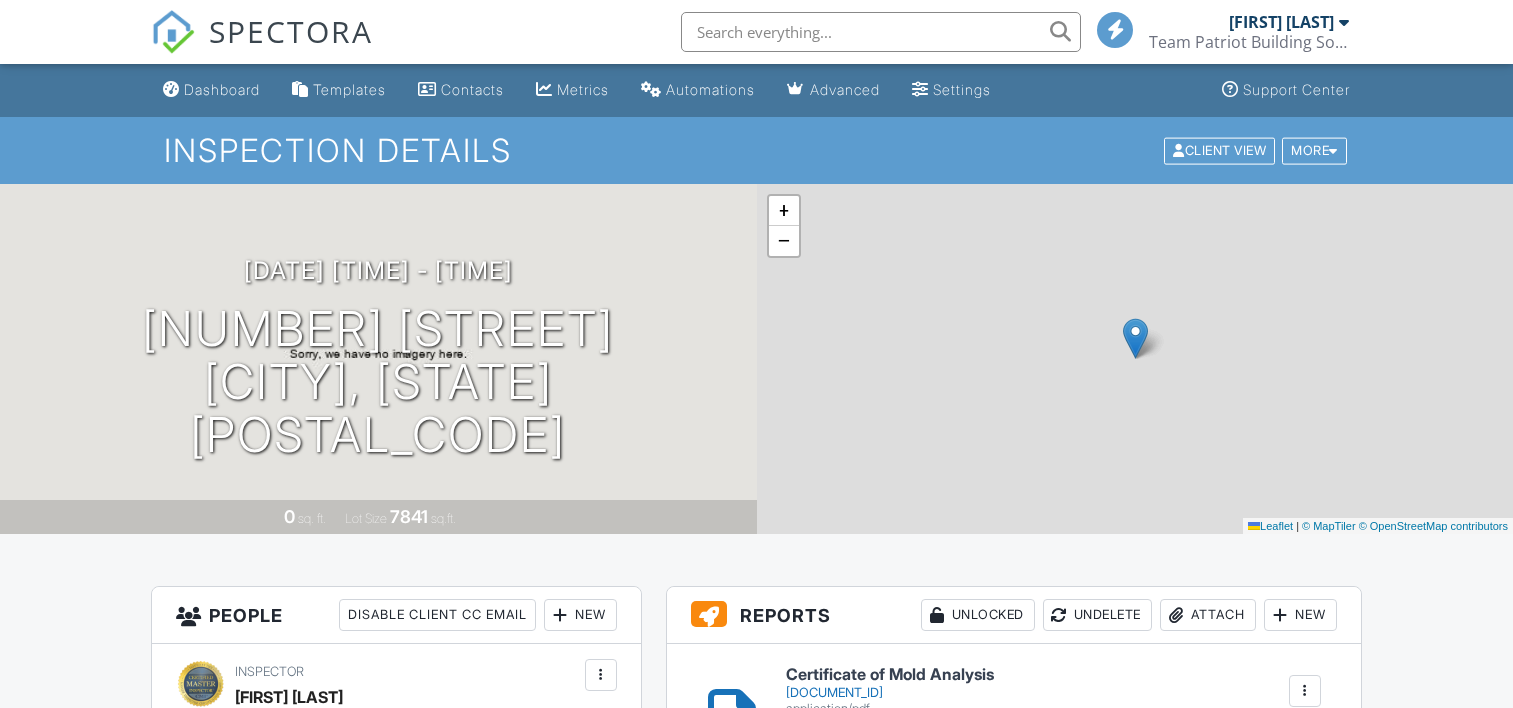 scroll, scrollTop: 0, scrollLeft: 0, axis: both 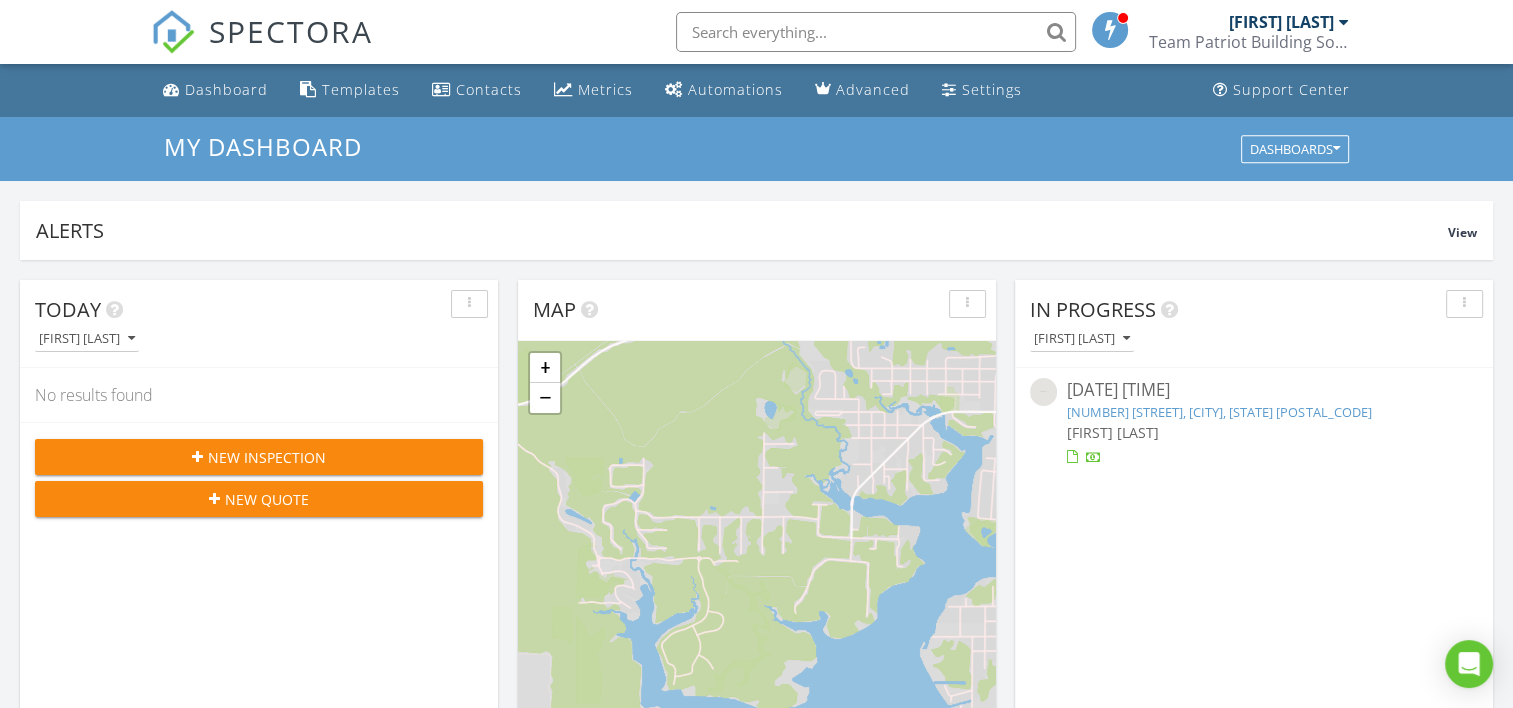 click on "7241 Big Buck Blvd, Southport, FL 32409" at bounding box center (1219, 412) 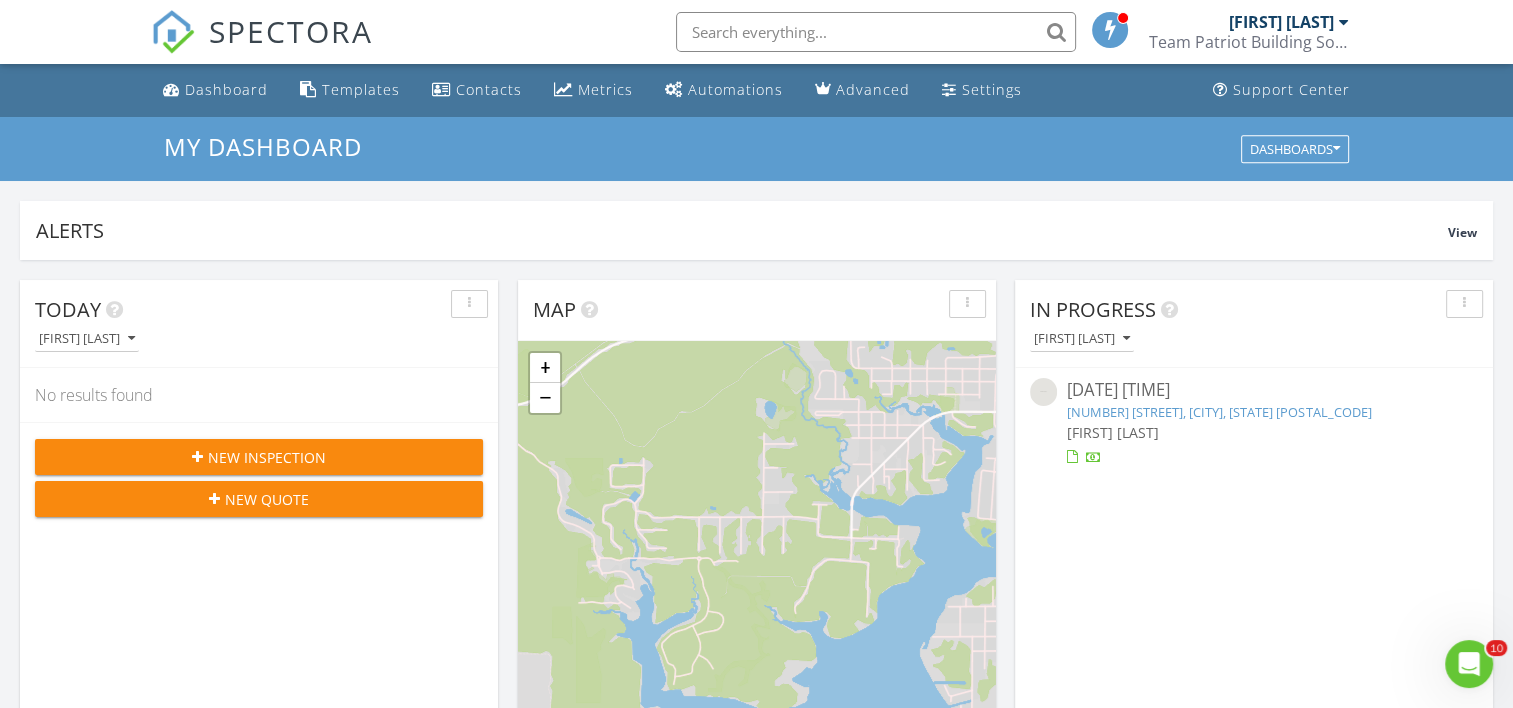 scroll, scrollTop: 0, scrollLeft: 0, axis: both 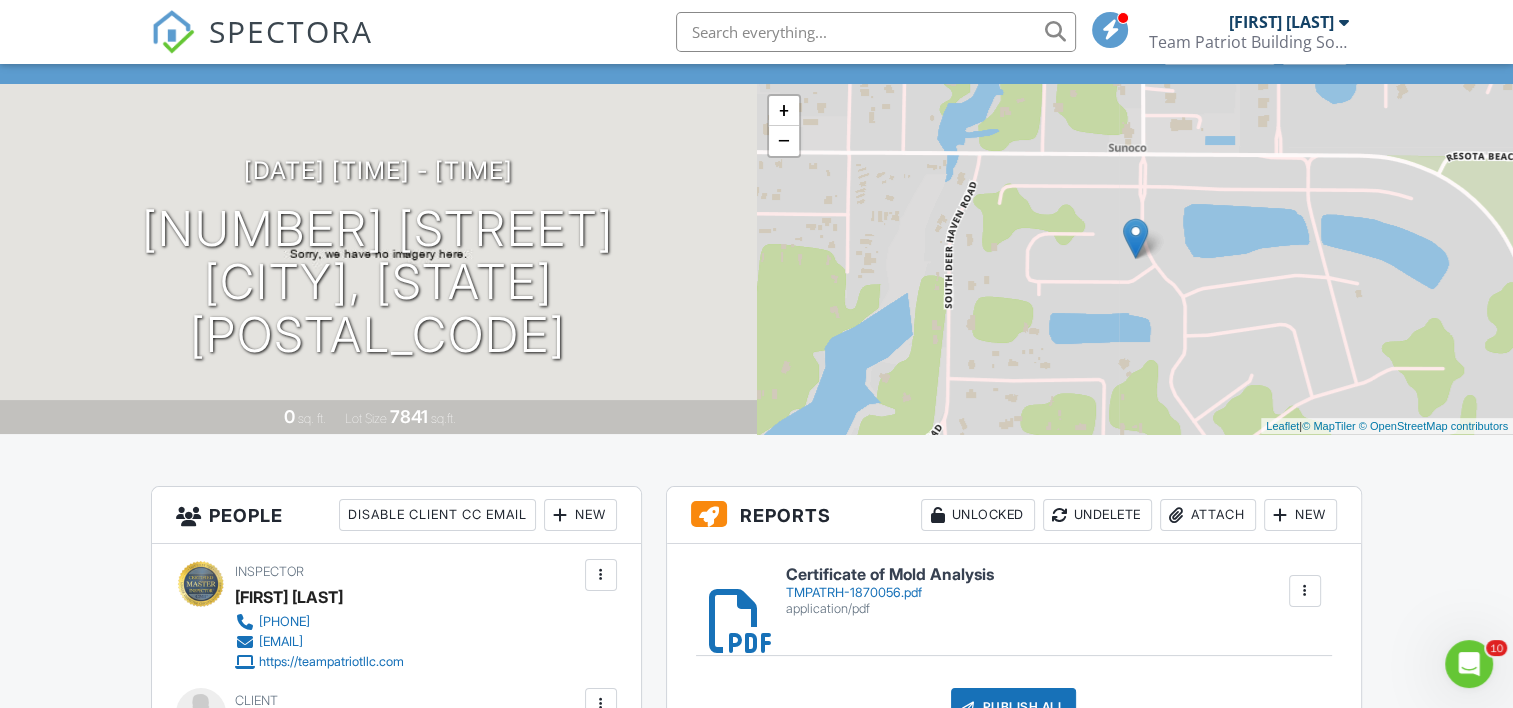 click at bounding box center [1305, 591] 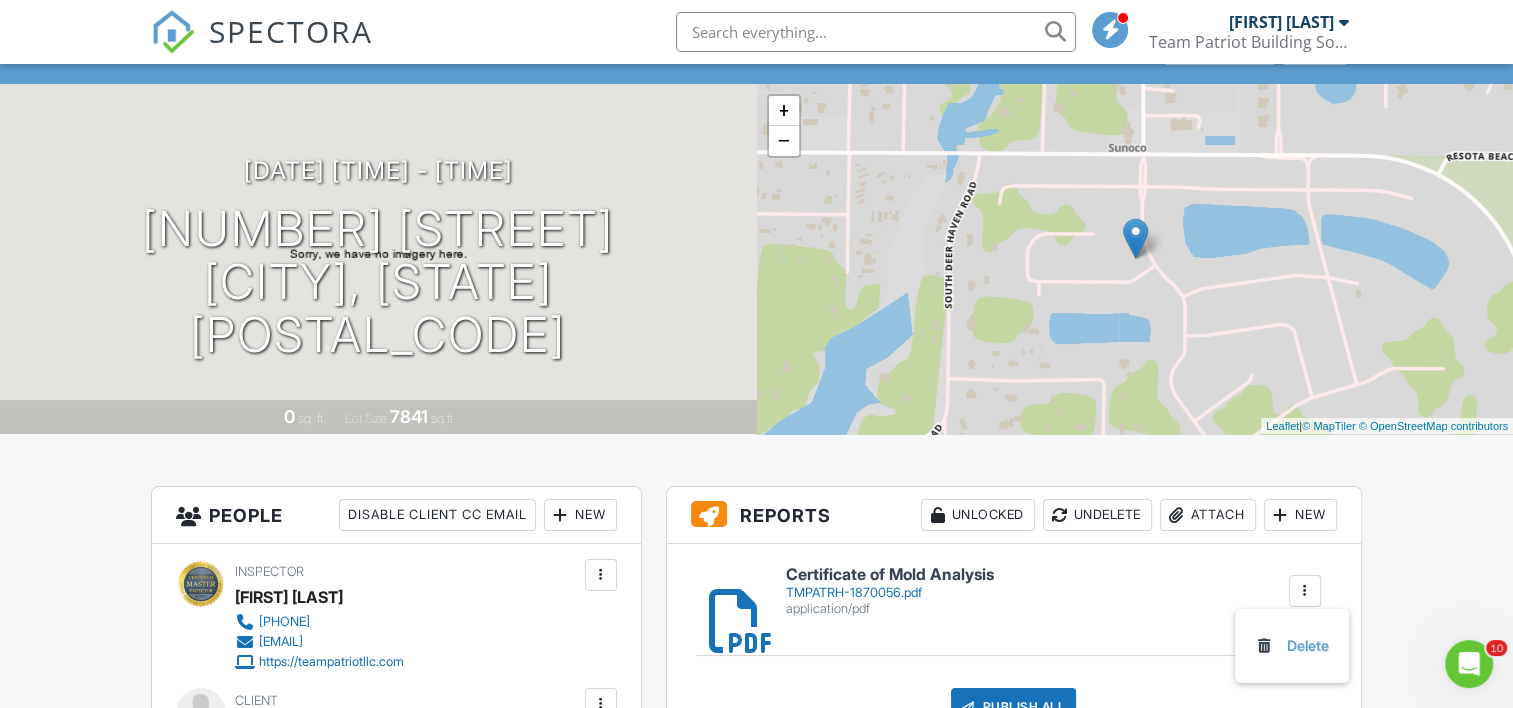 click on "Delete" at bounding box center [1292, 646] 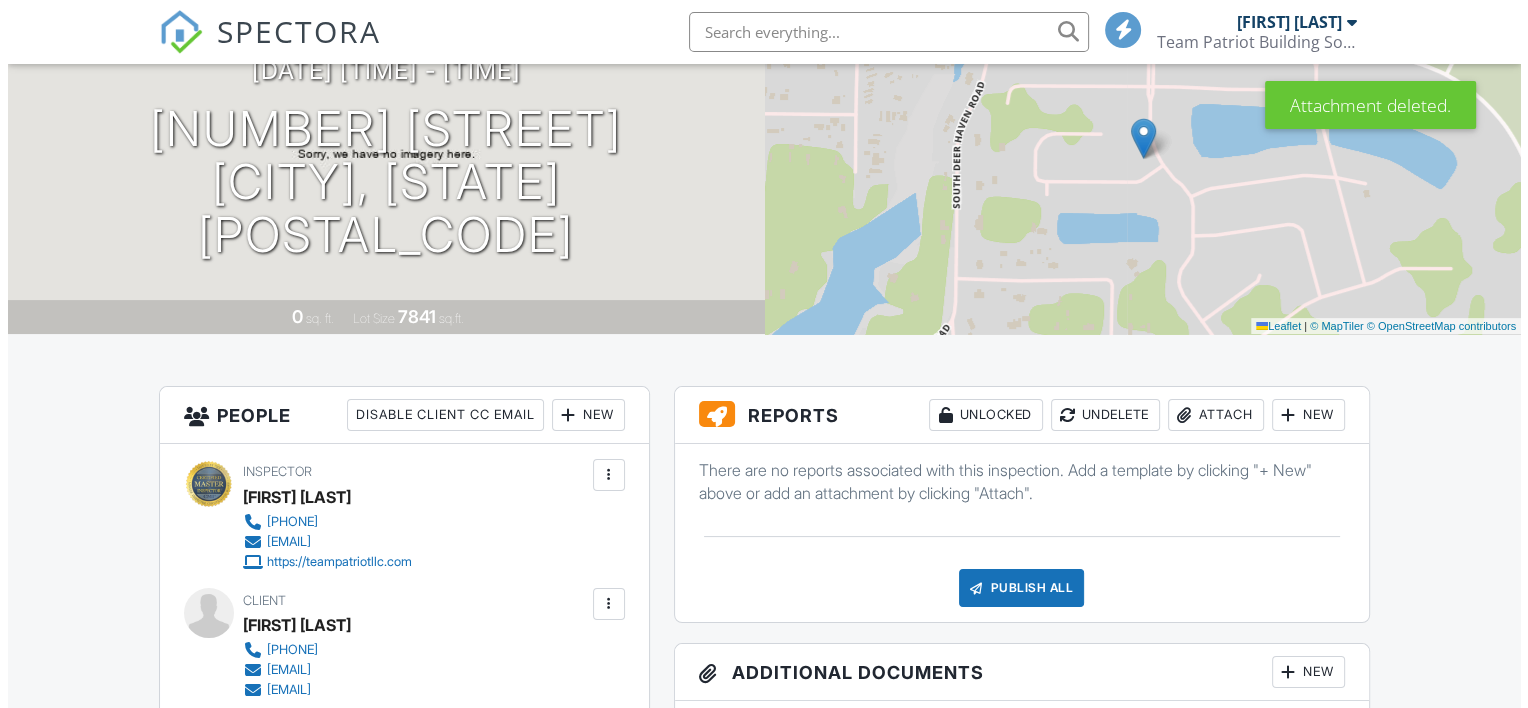 scroll, scrollTop: 200, scrollLeft: 0, axis: vertical 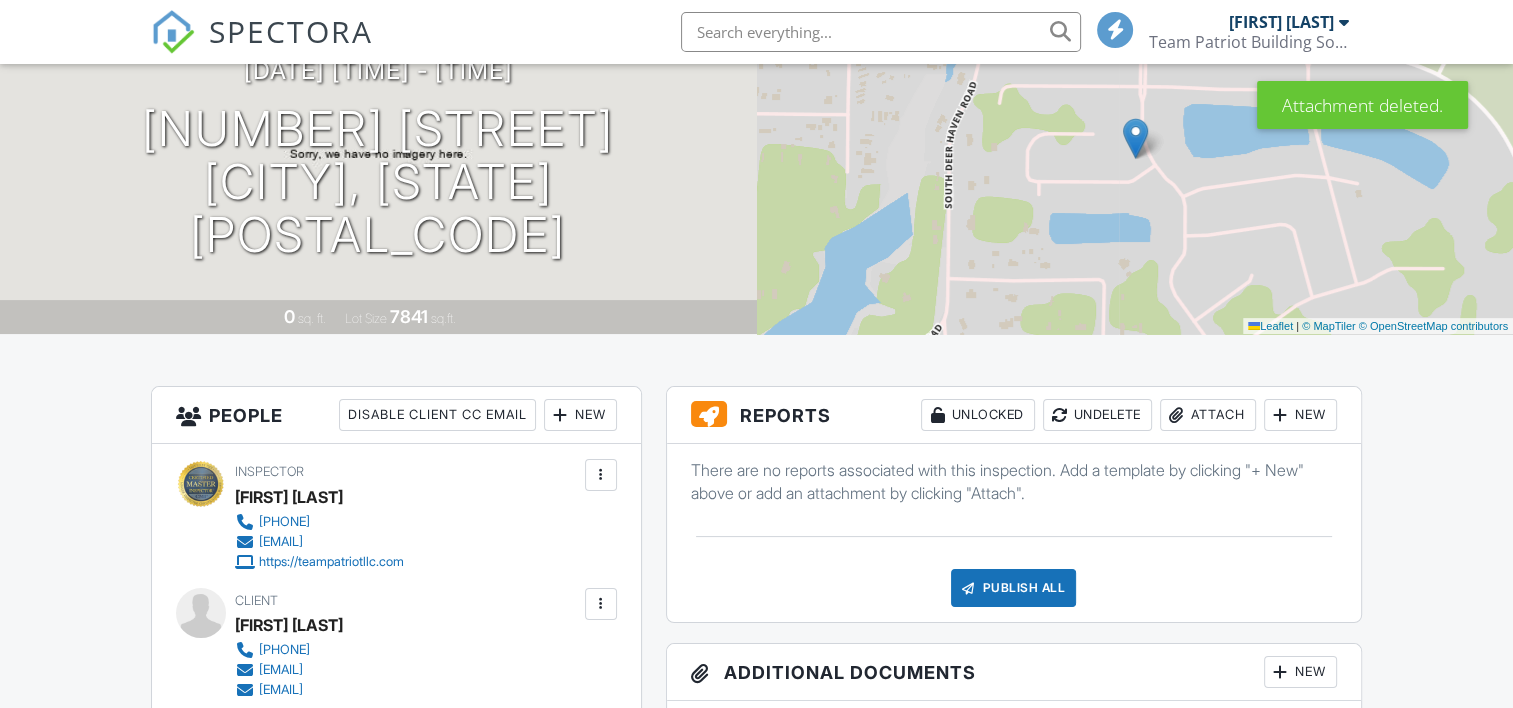 click on "Attach" at bounding box center (1208, 415) 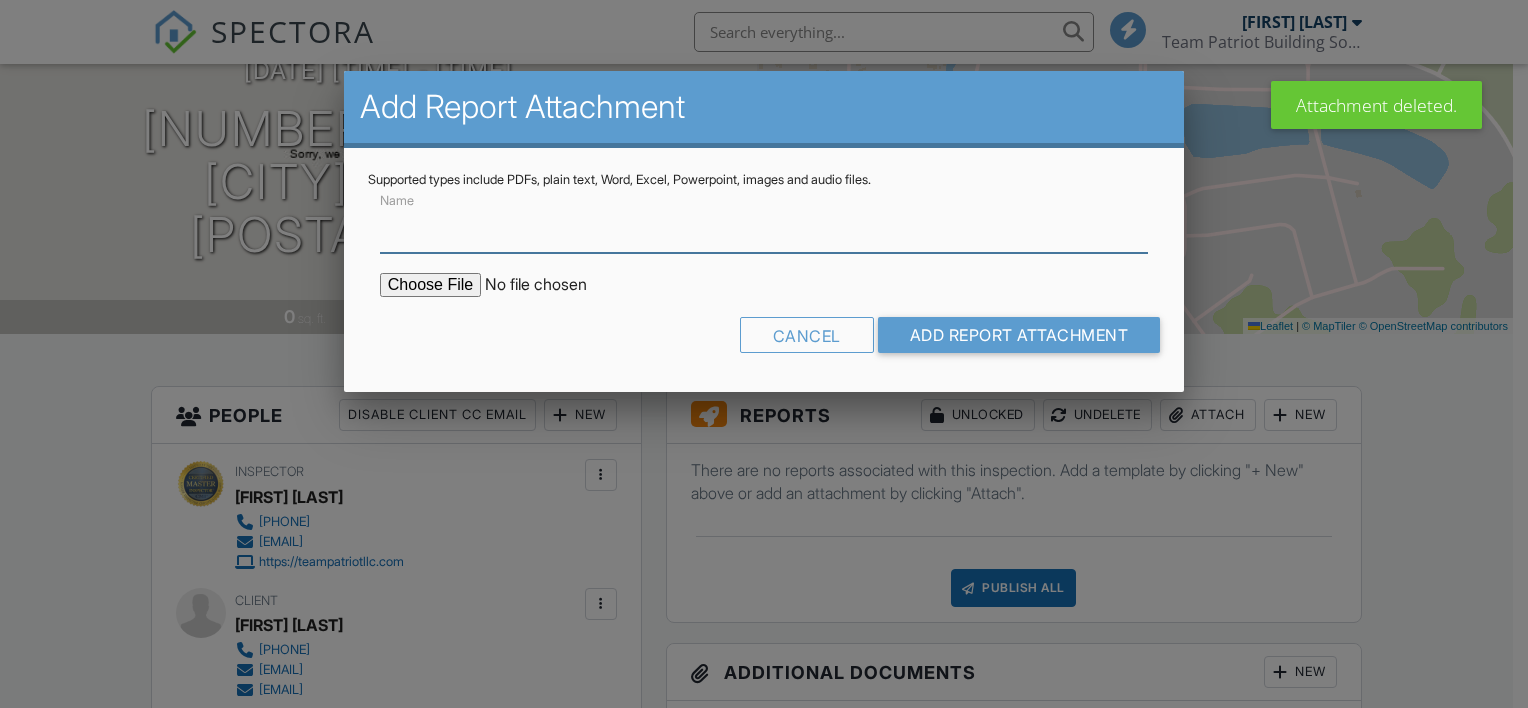 scroll, scrollTop: 0, scrollLeft: 0, axis: both 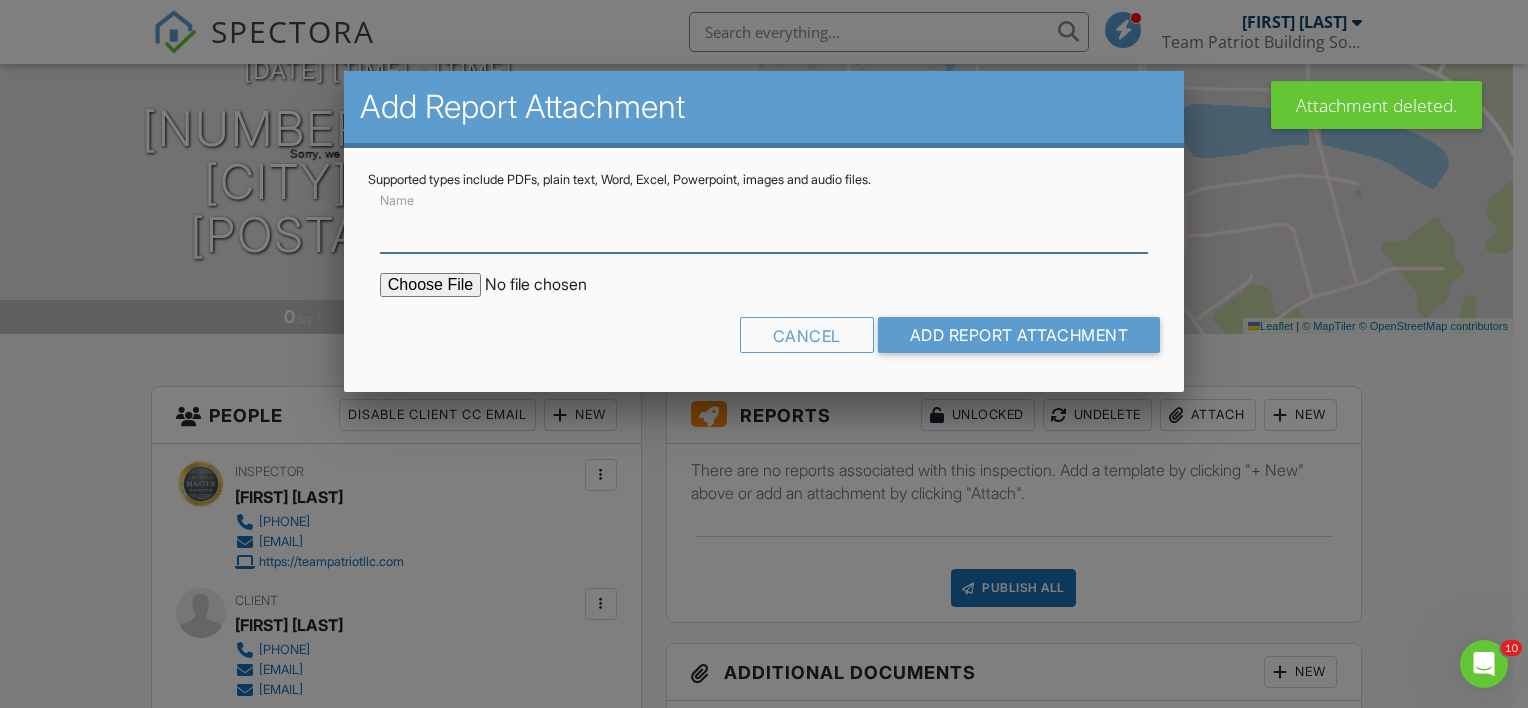 paste on "Mold Assessment - [NUMBER] [STREET]" 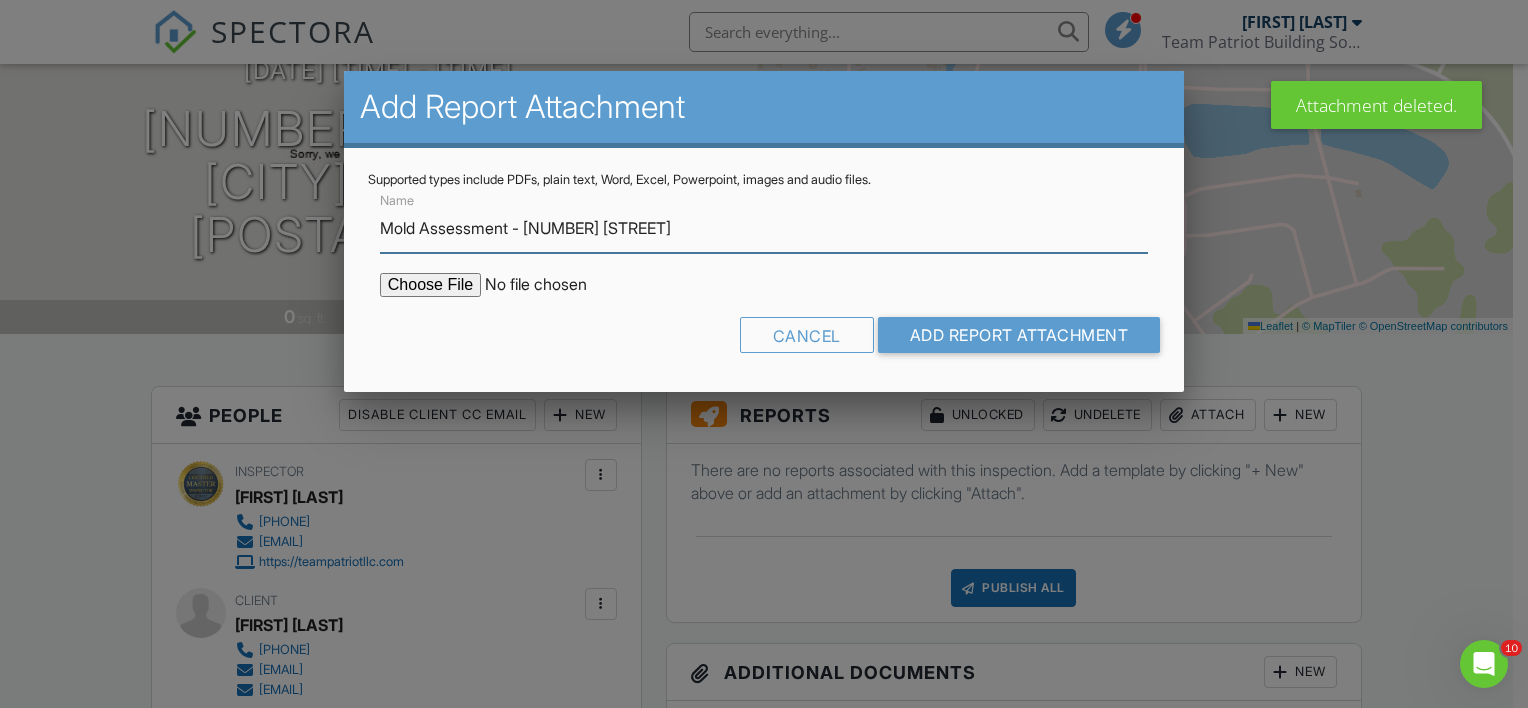 type on "Mold Assessment - [NUMBER] [STREET]" 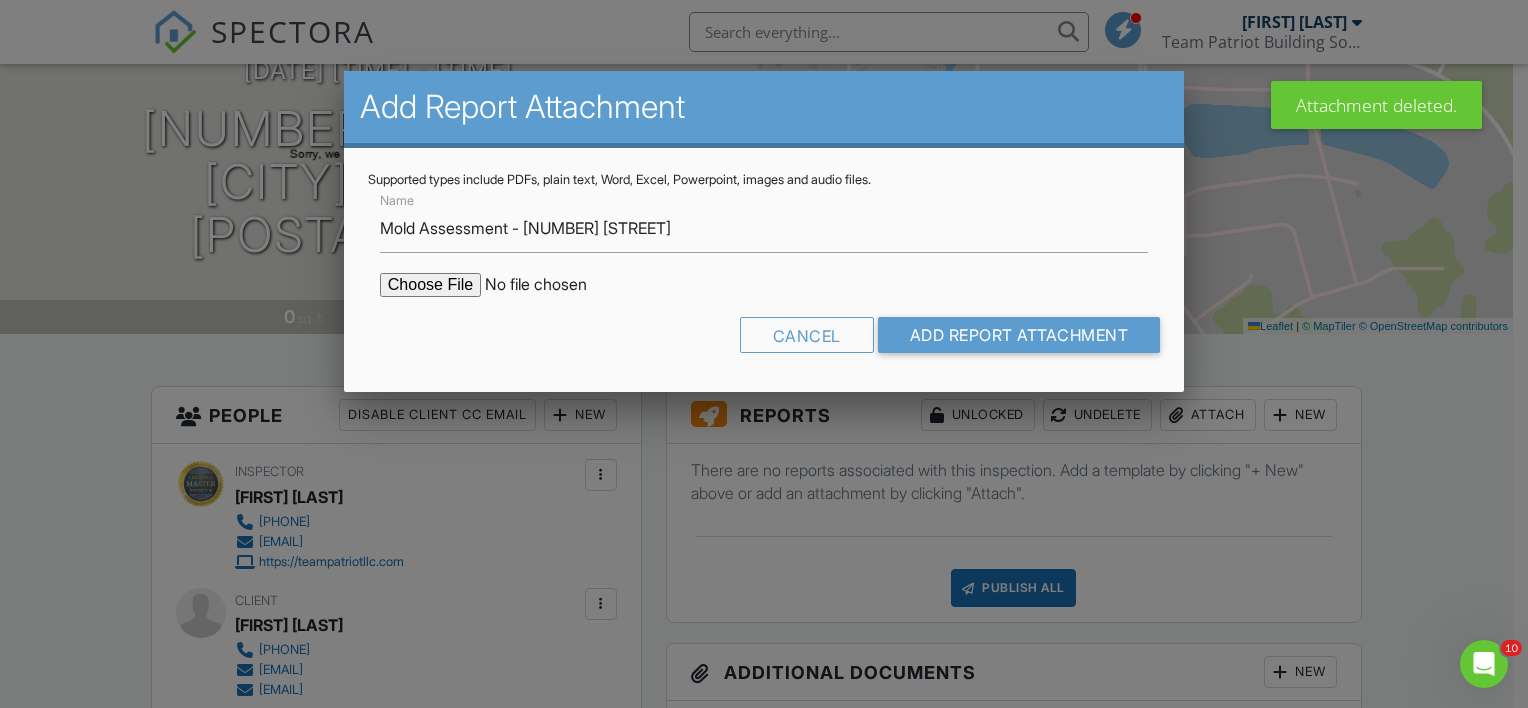 click at bounding box center (550, 285) 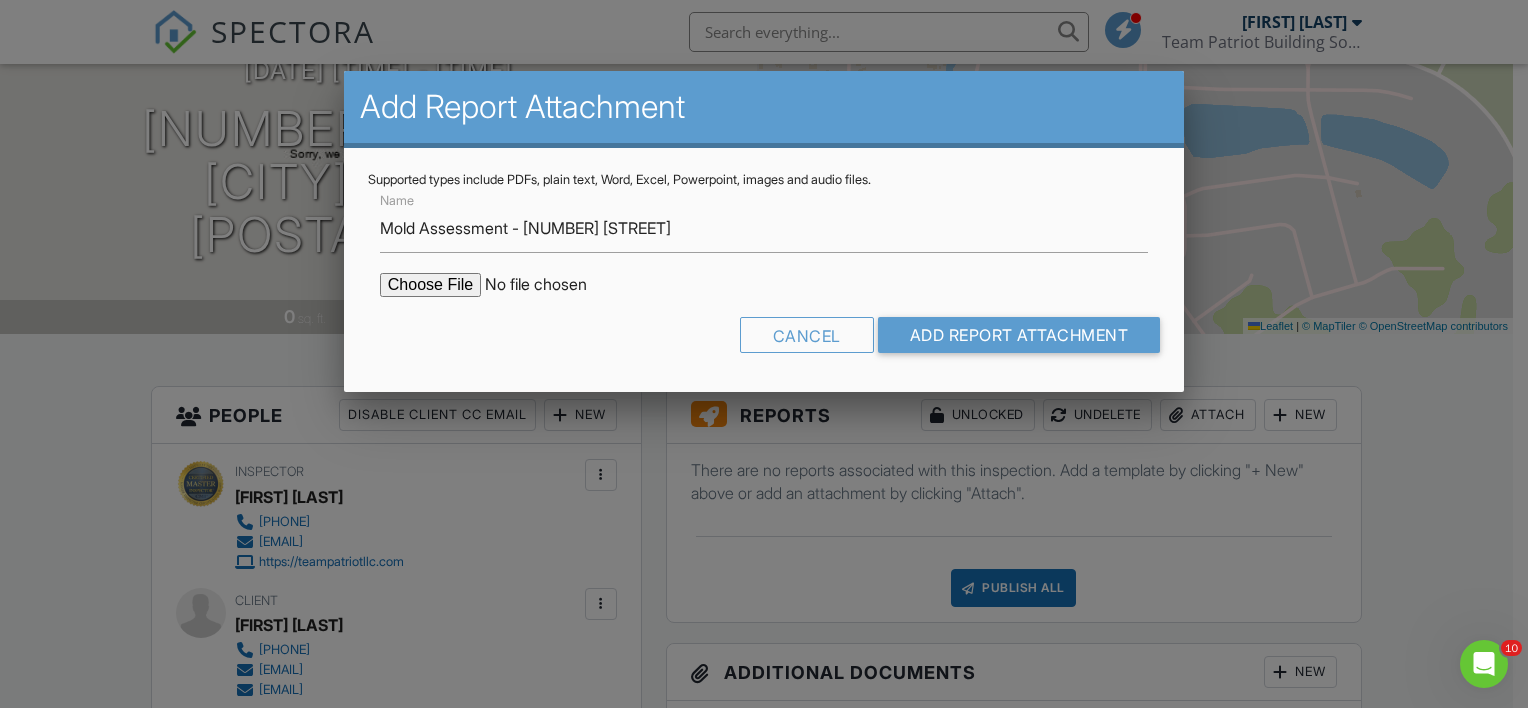 type on "C:\fakepath\Mold Assessment - 7241 Big Buck.pdf" 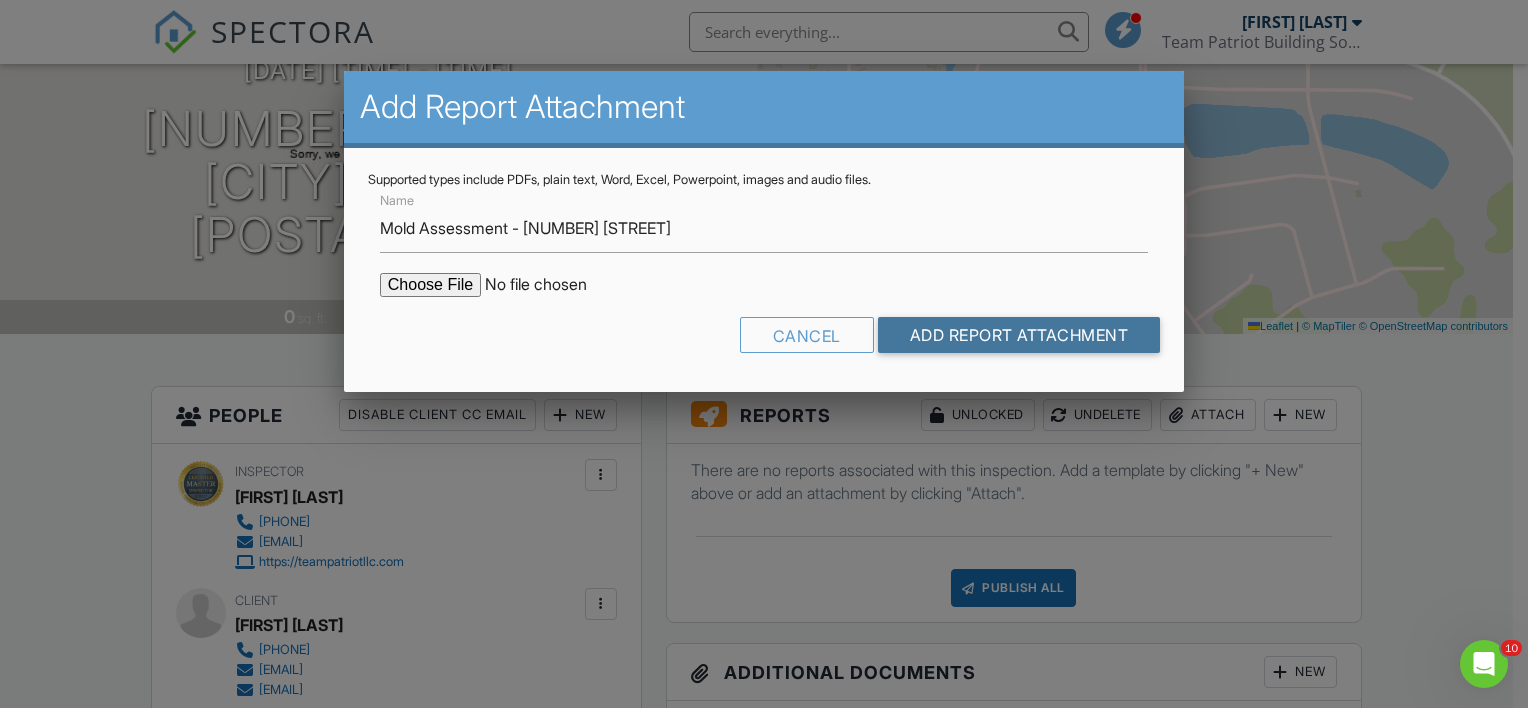 click on "Add Report Attachment" at bounding box center (1019, 335) 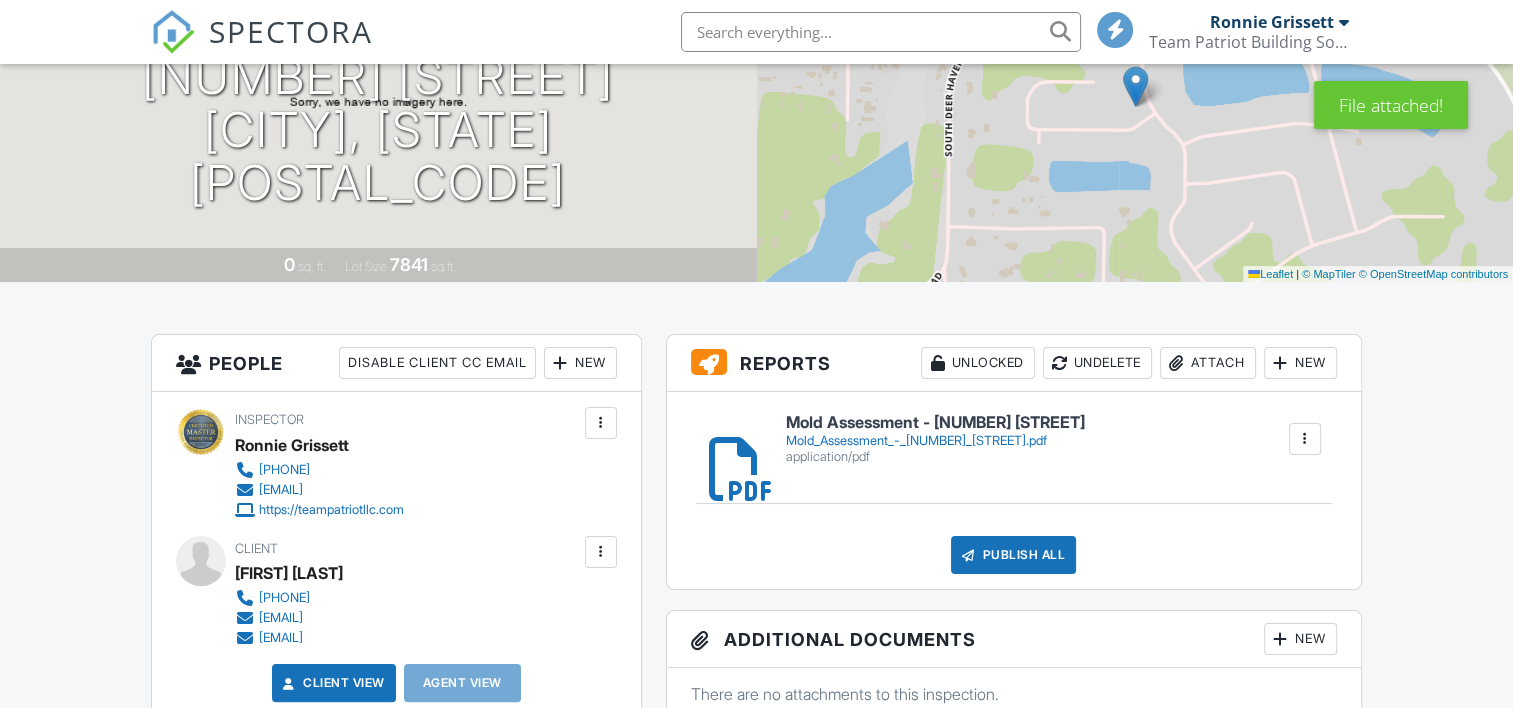 scroll, scrollTop: 300, scrollLeft: 0, axis: vertical 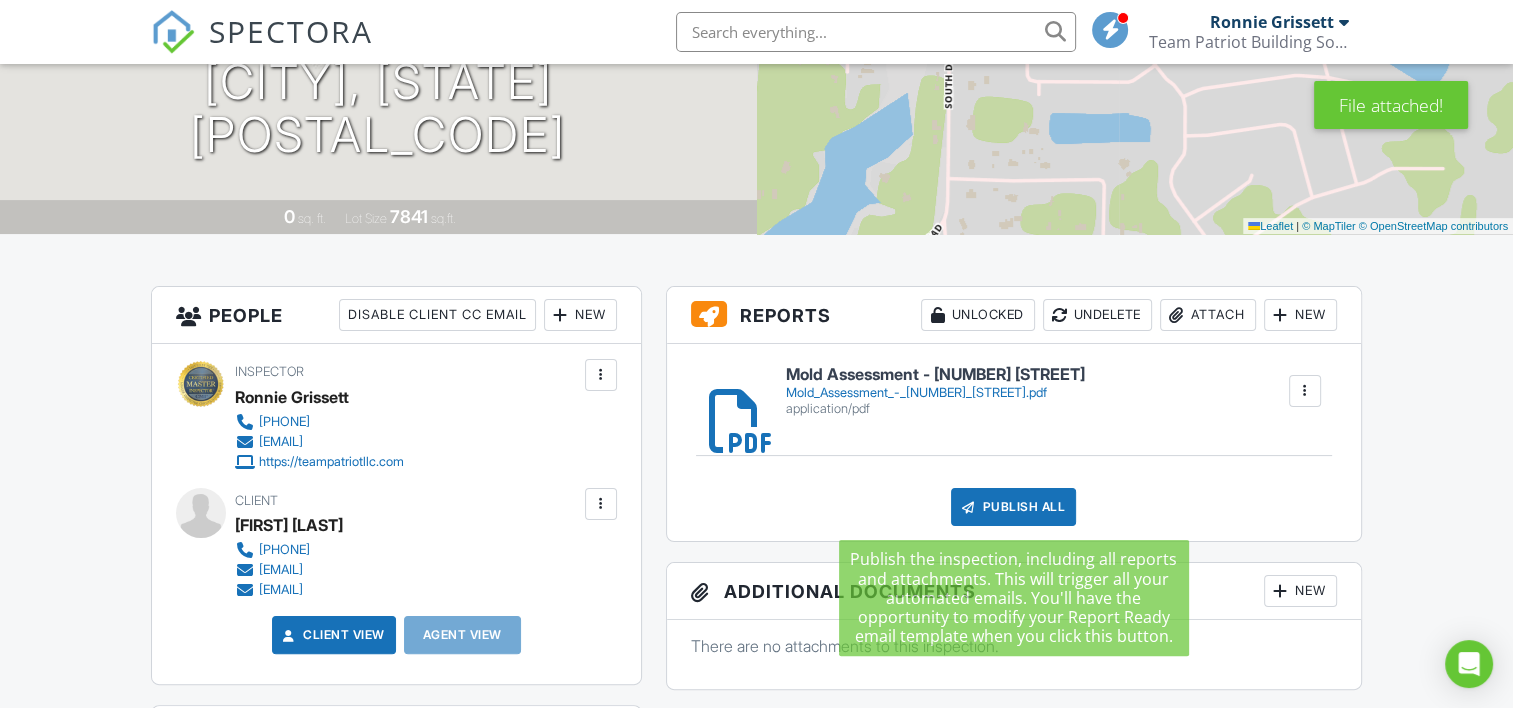 click on "Publish All" at bounding box center [1013, 507] 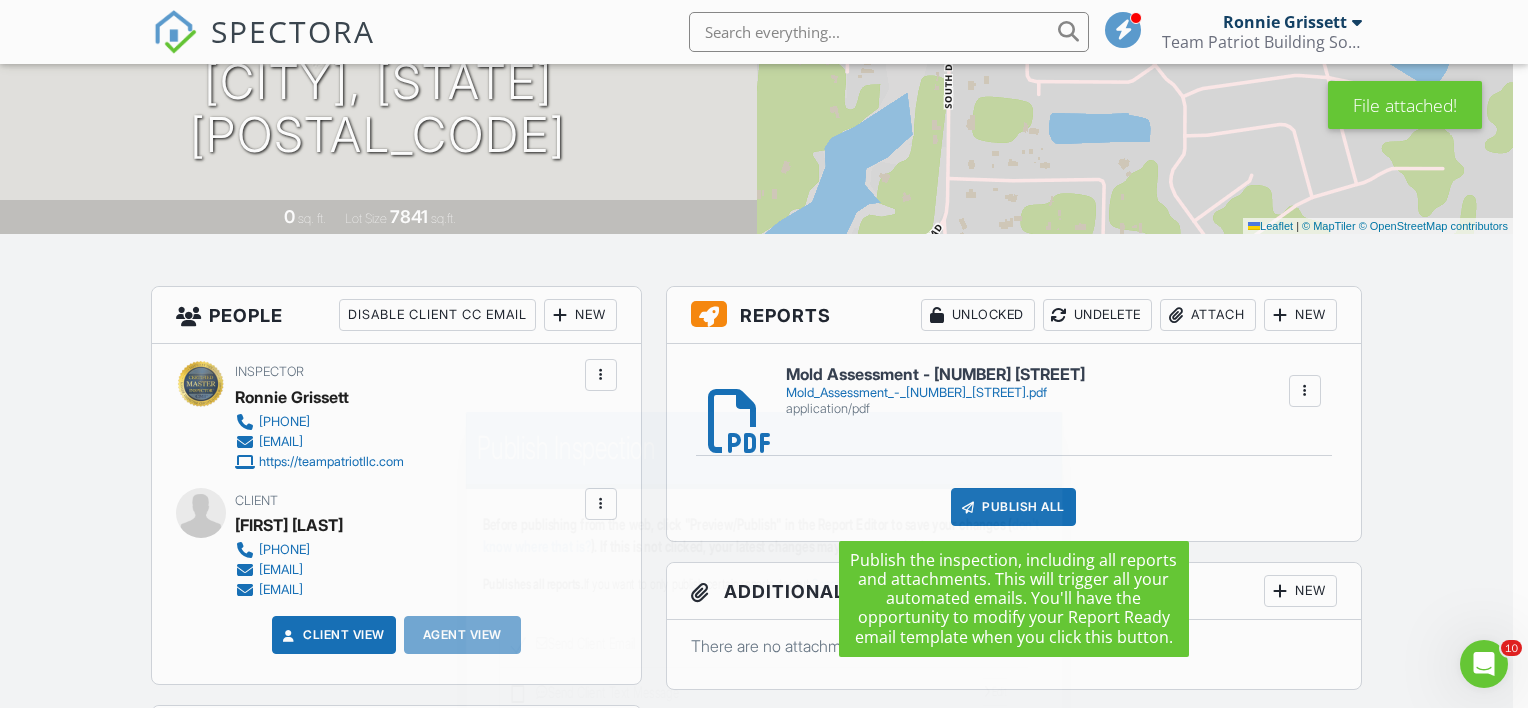 scroll, scrollTop: 0, scrollLeft: 0, axis: both 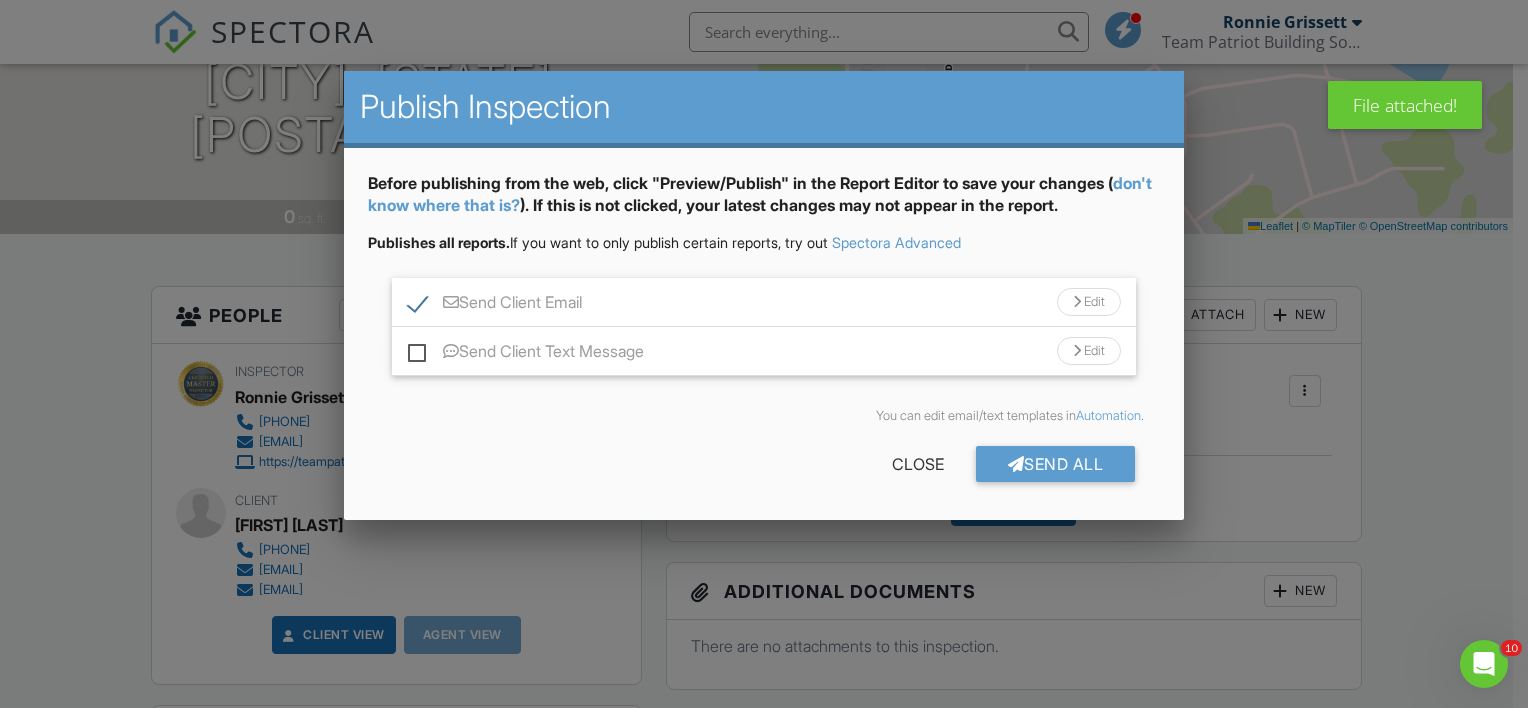 click on "Edit" at bounding box center (1089, 302) 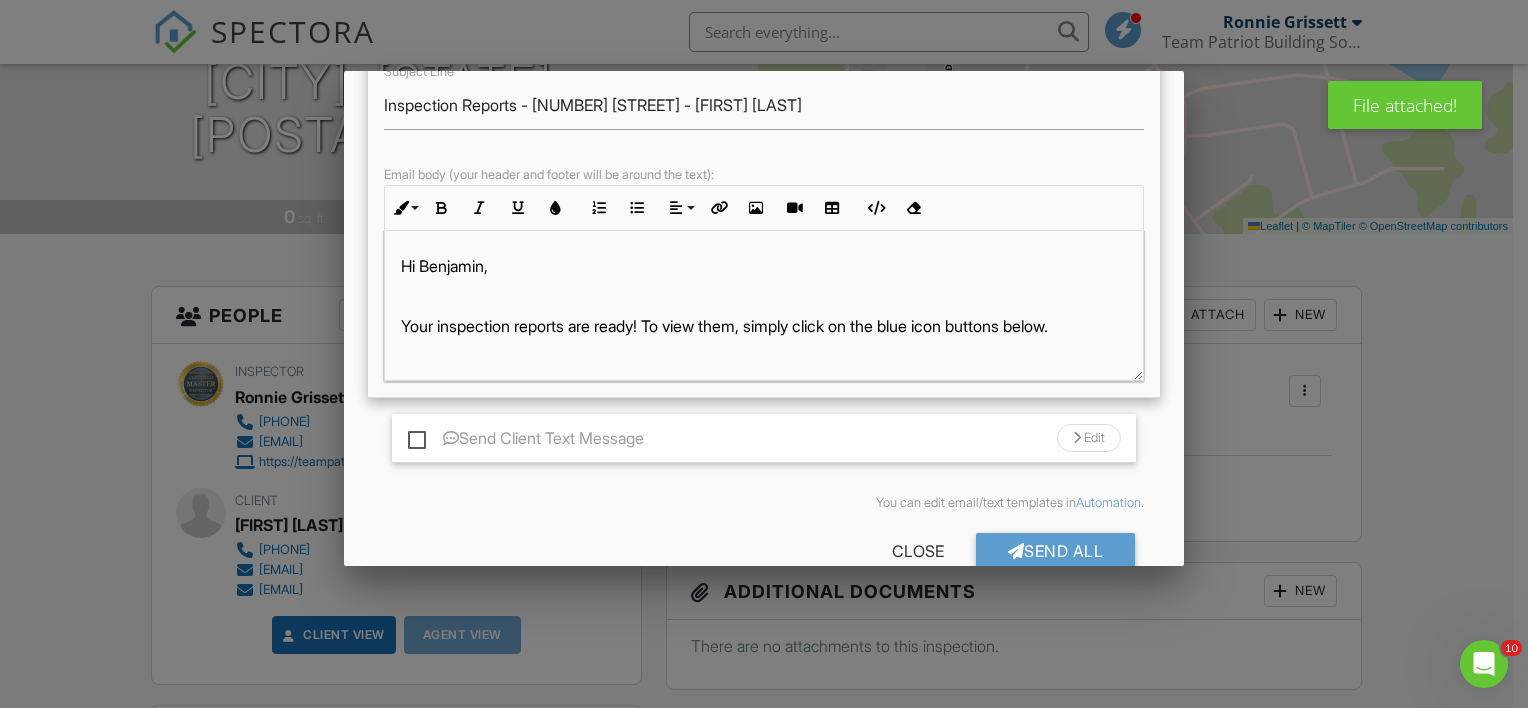 scroll, scrollTop: 300, scrollLeft: 0, axis: vertical 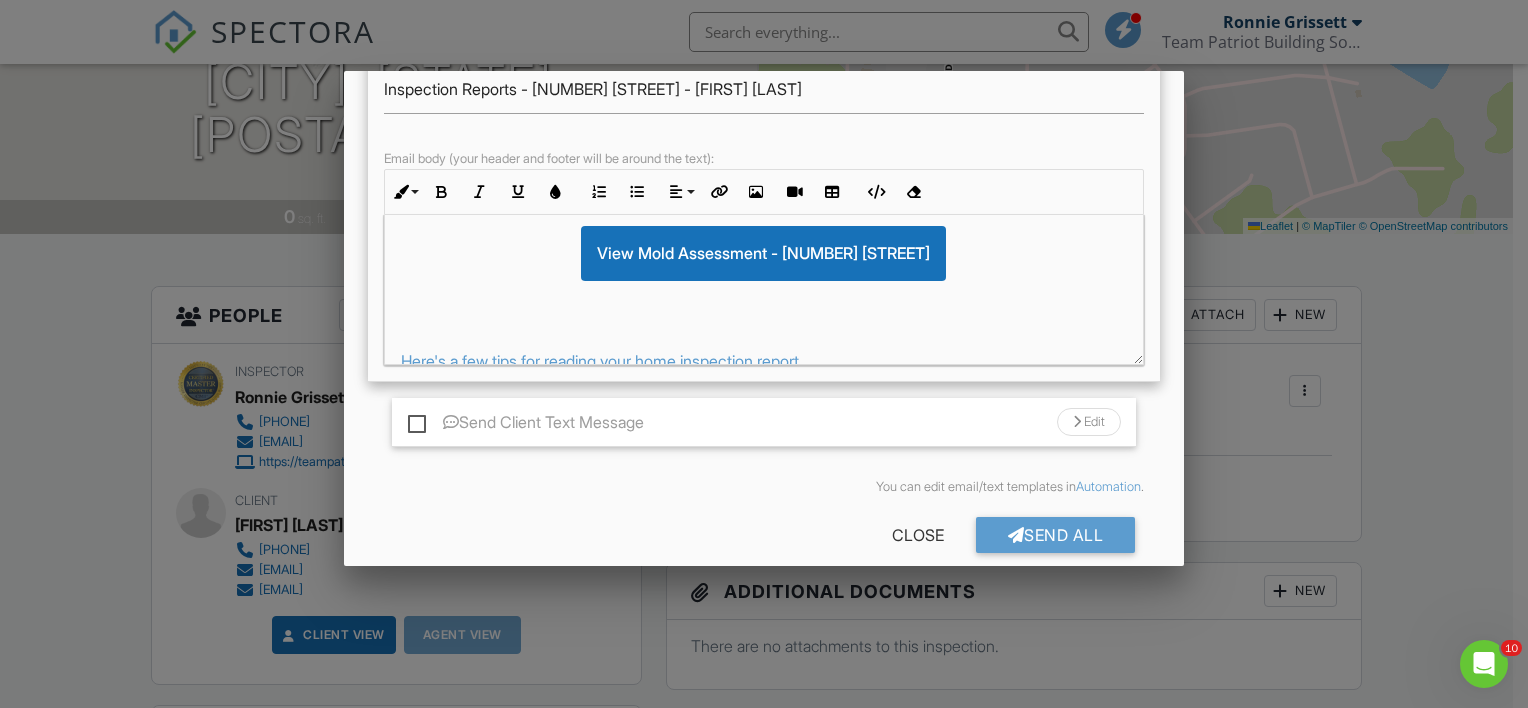 click on "Send All" at bounding box center [1056, 535] 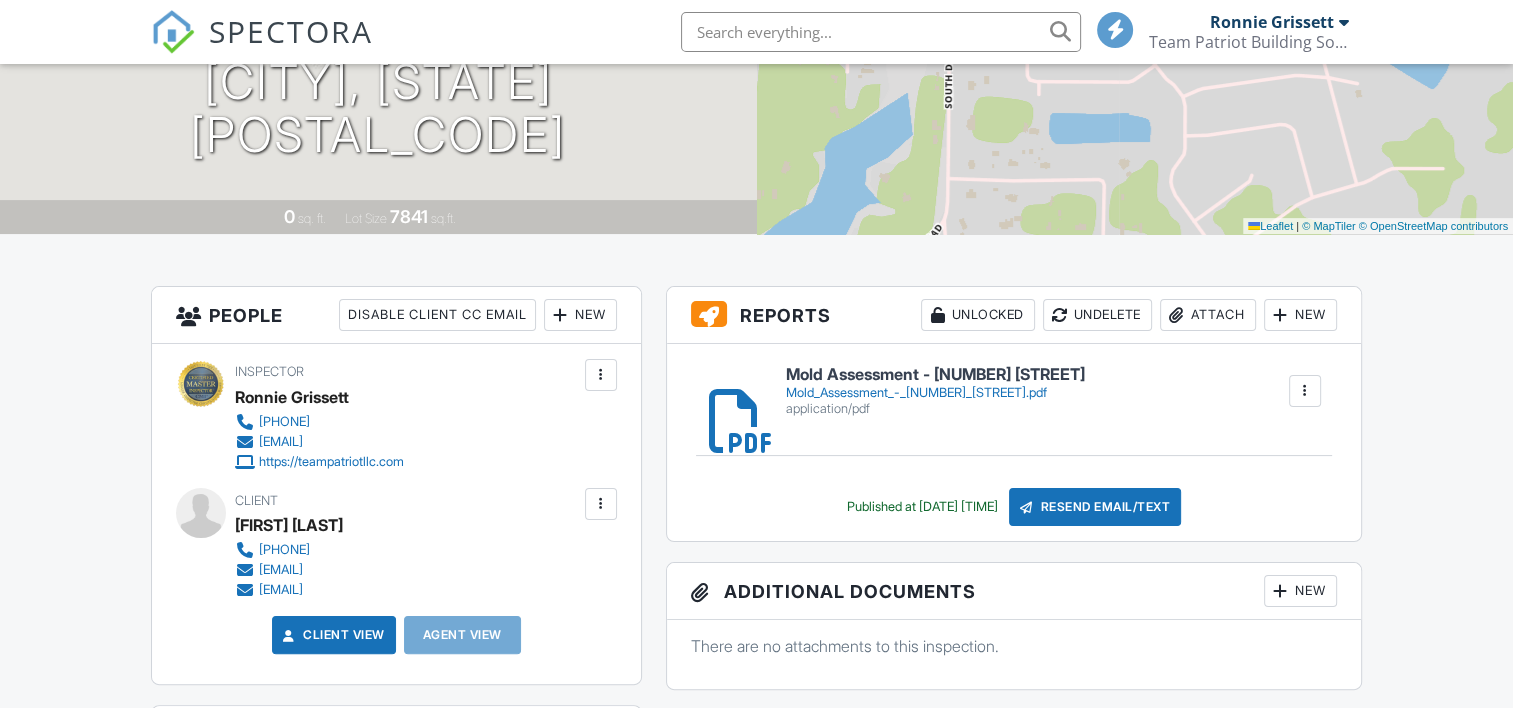 scroll, scrollTop: 300, scrollLeft: 0, axis: vertical 